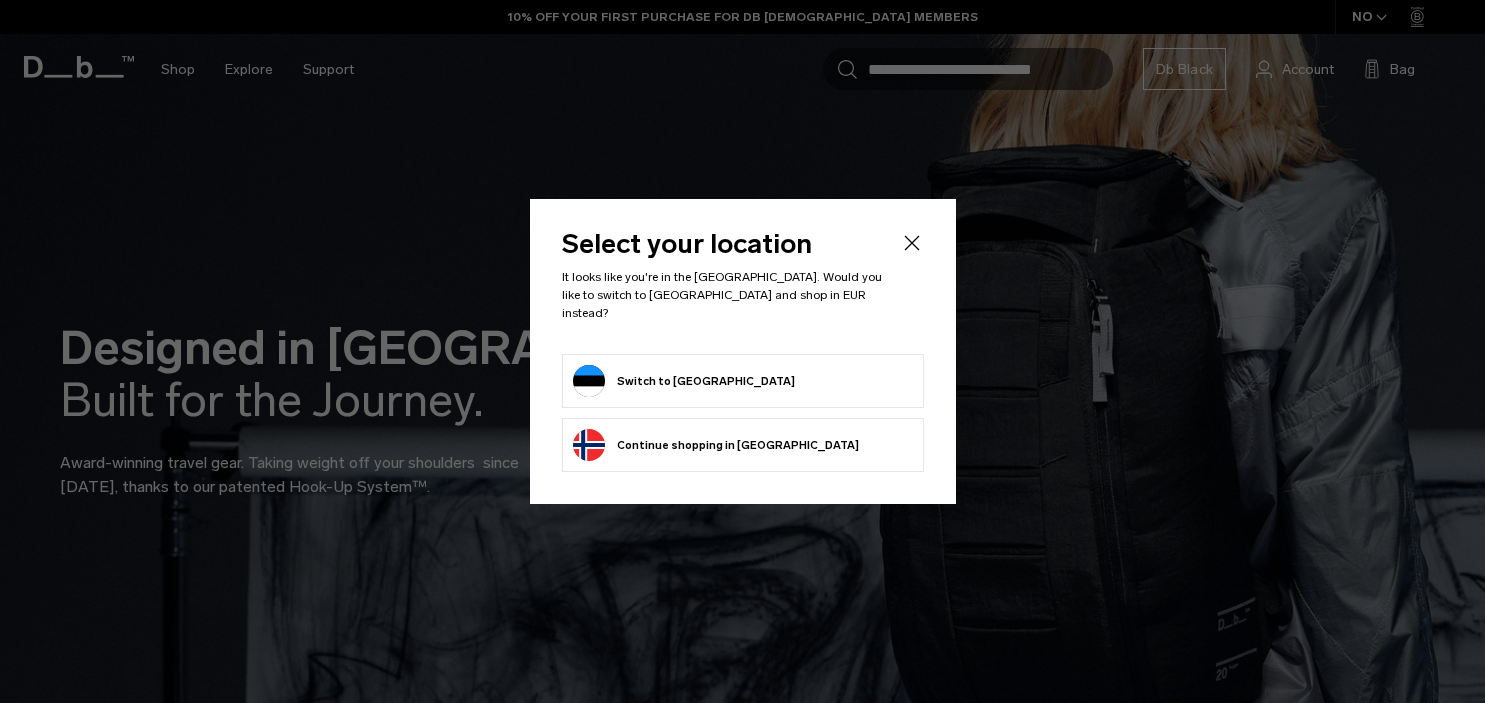 scroll, scrollTop: 0, scrollLeft: 0, axis: both 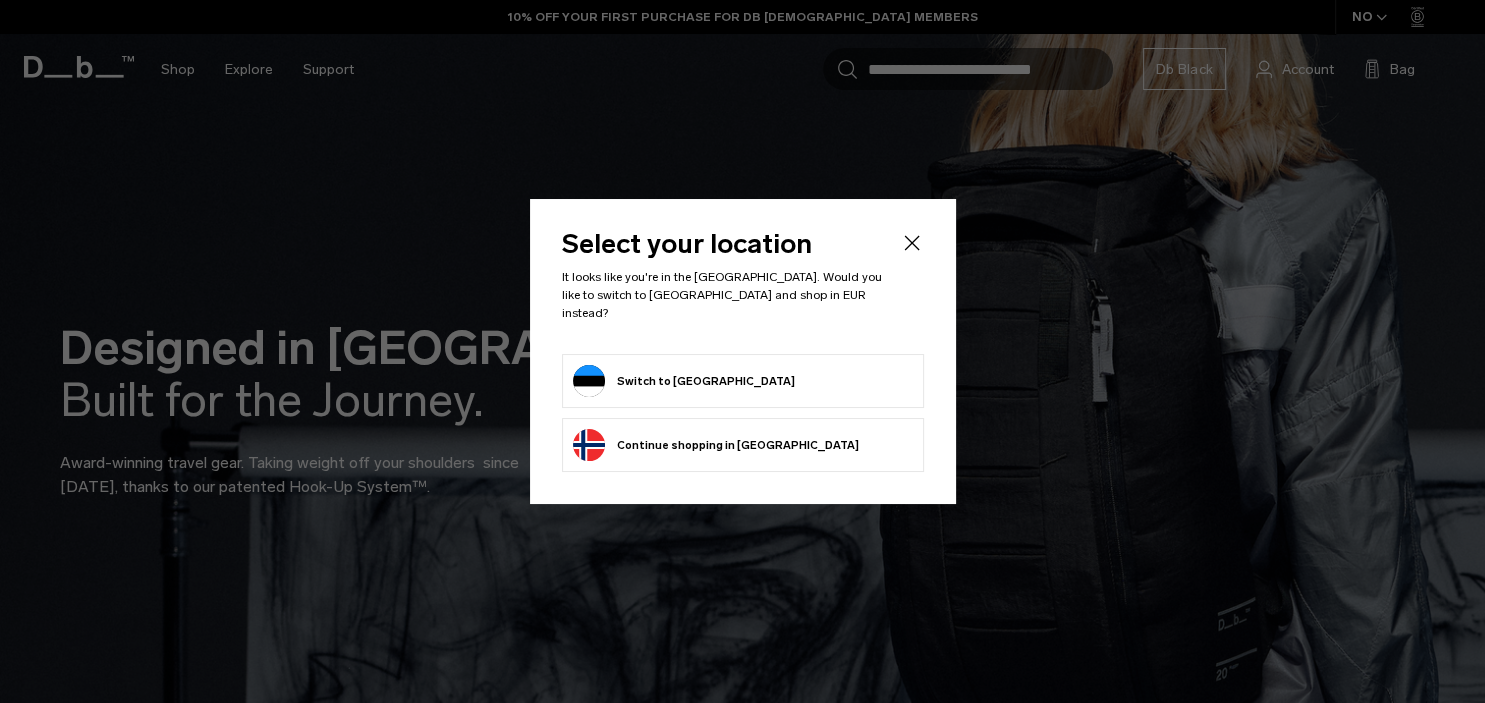click on "Switch to Estonia" at bounding box center [743, 381] 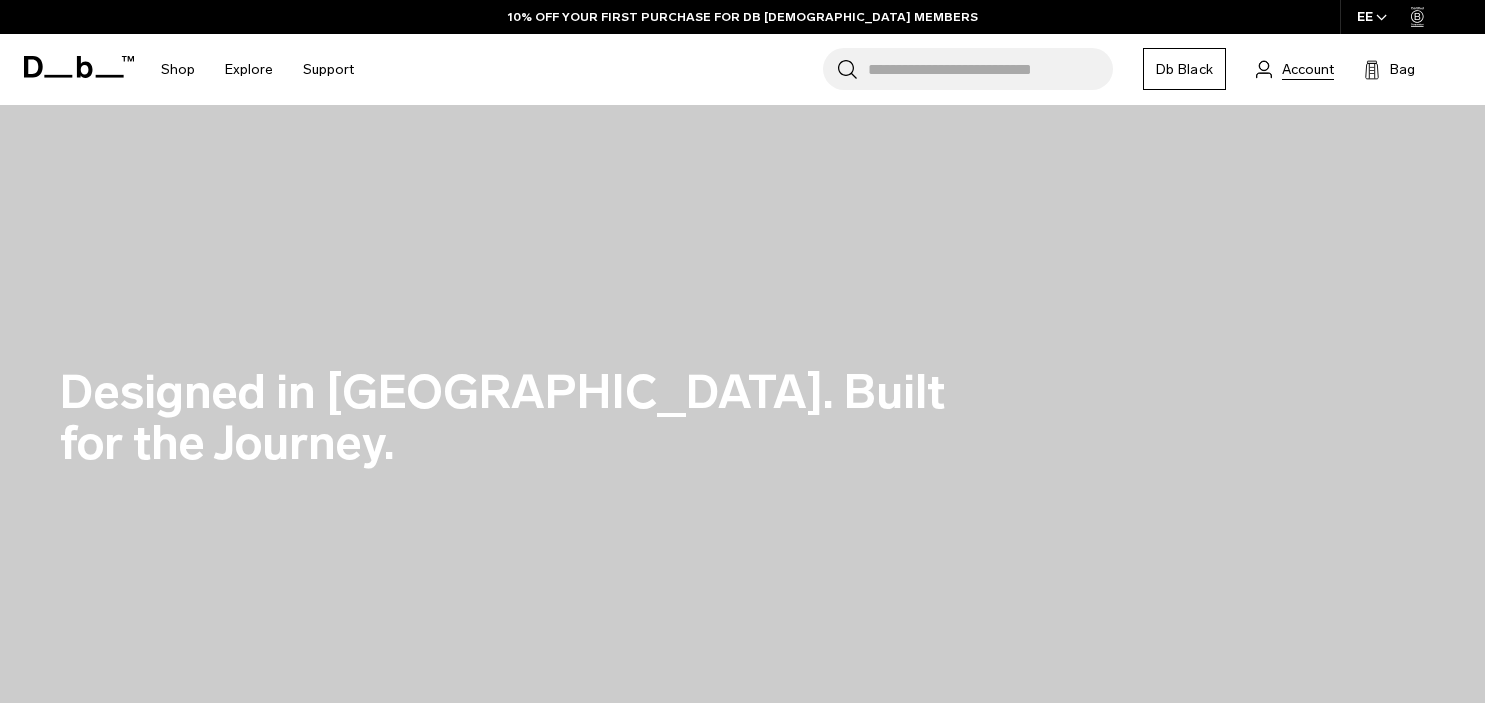 click on "Account" at bounding box center (1308, 69) 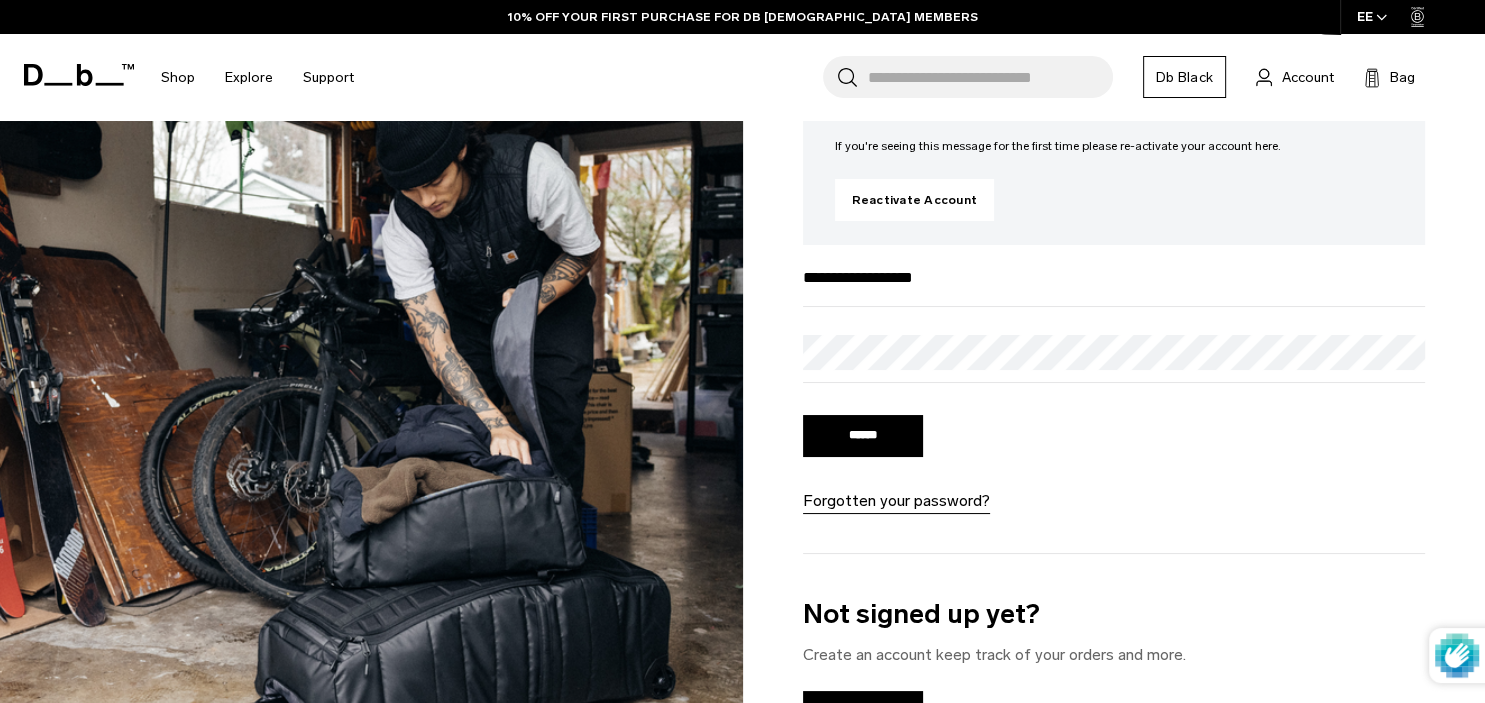 scroll, scrollTop: 211, scrollLeft: 0, axis: vertical 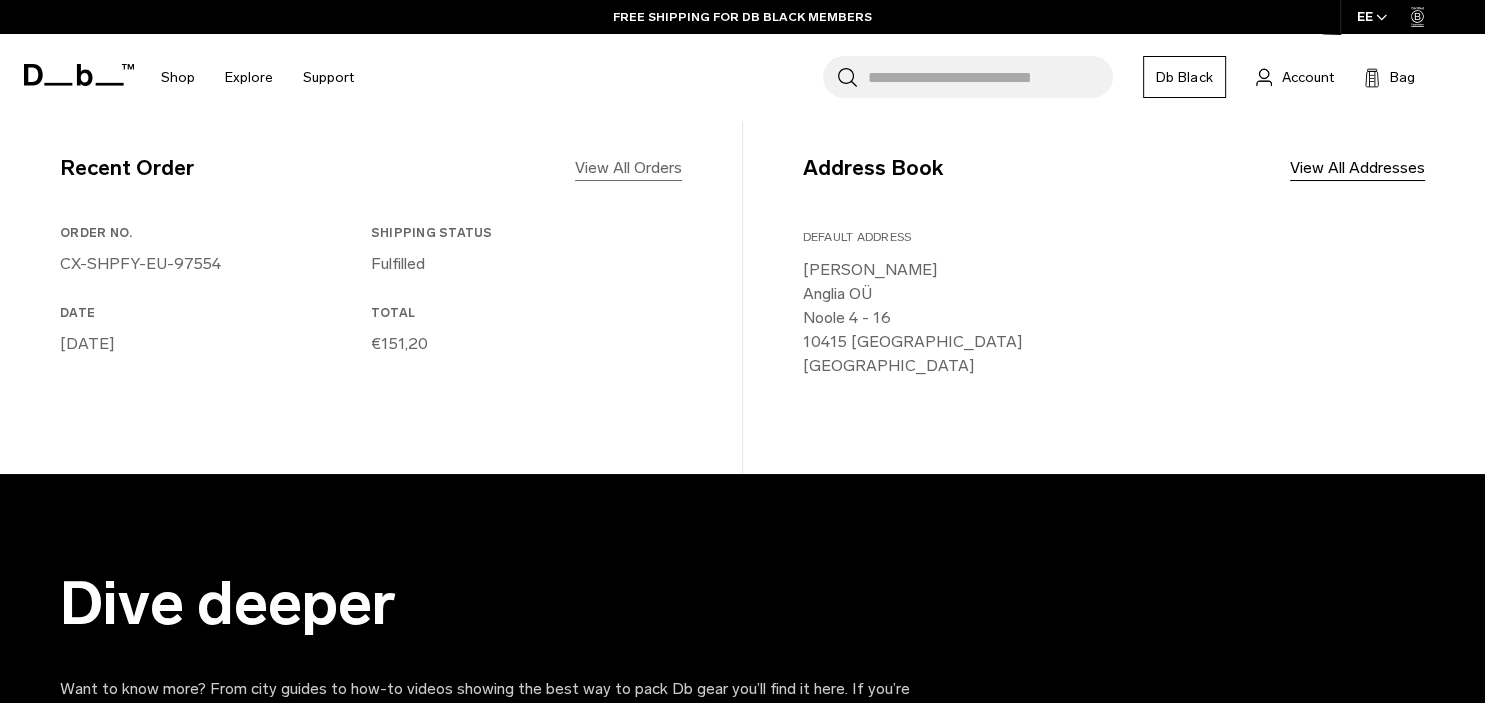 click on "View All Orders" at bounding box center (628, 168) 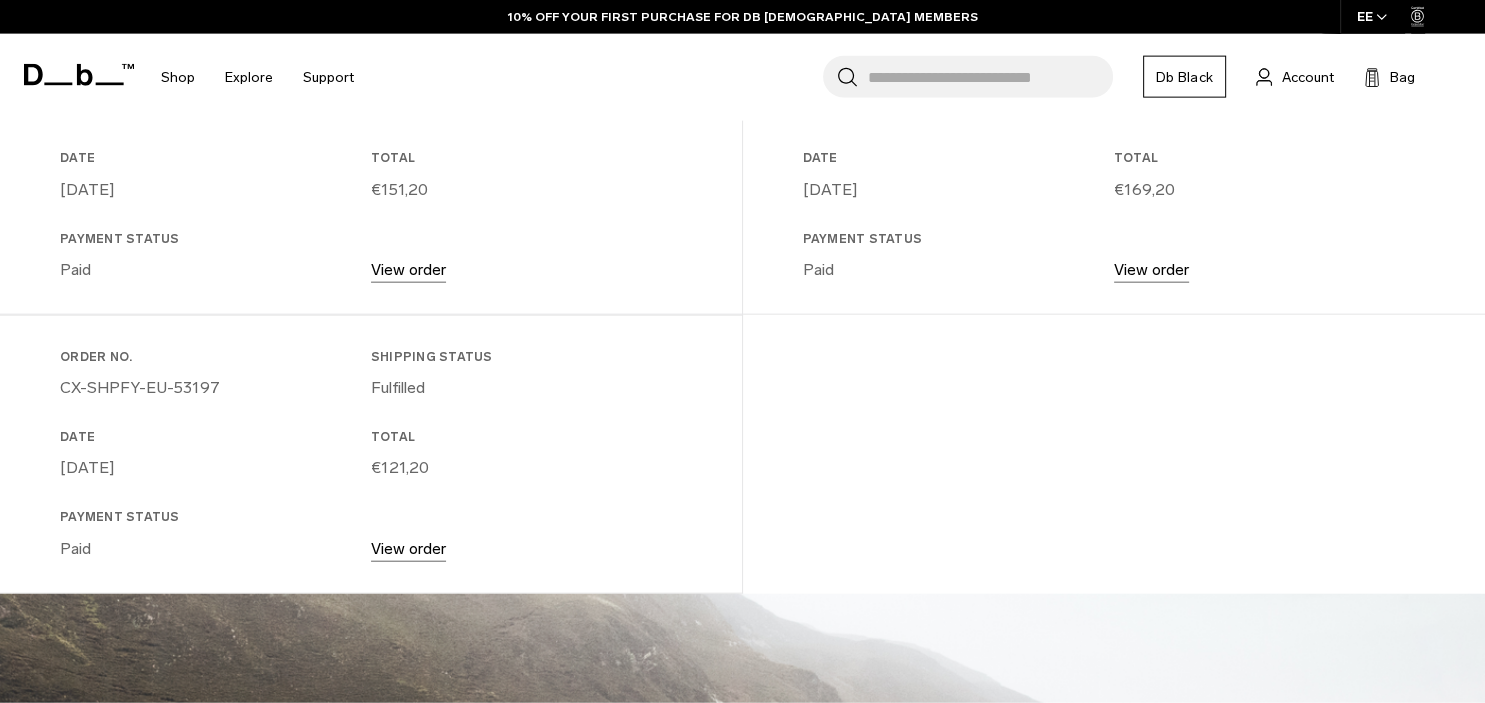 scroll, scrollTop: 633, scrollLeft: 0, axis: vertical 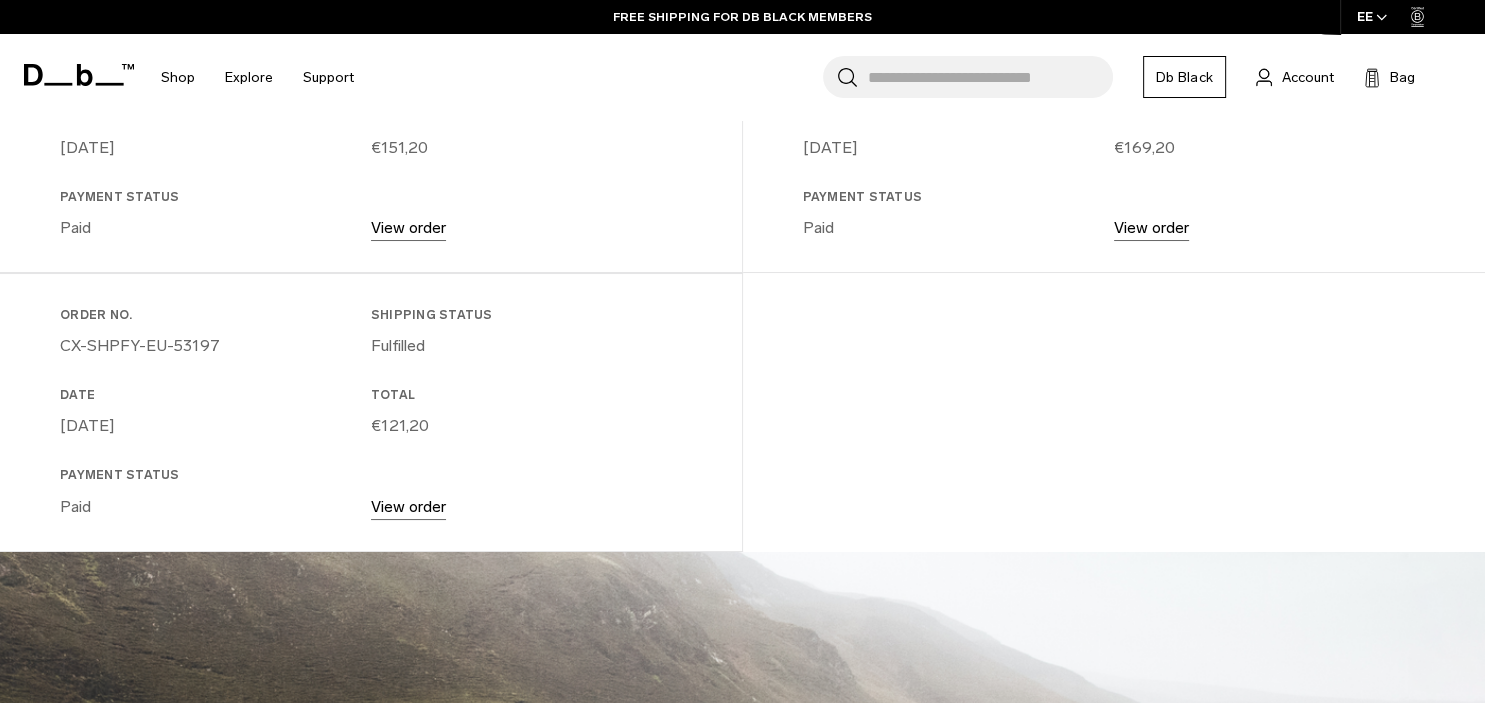 click on "View order" at bounding box center [408, 506] 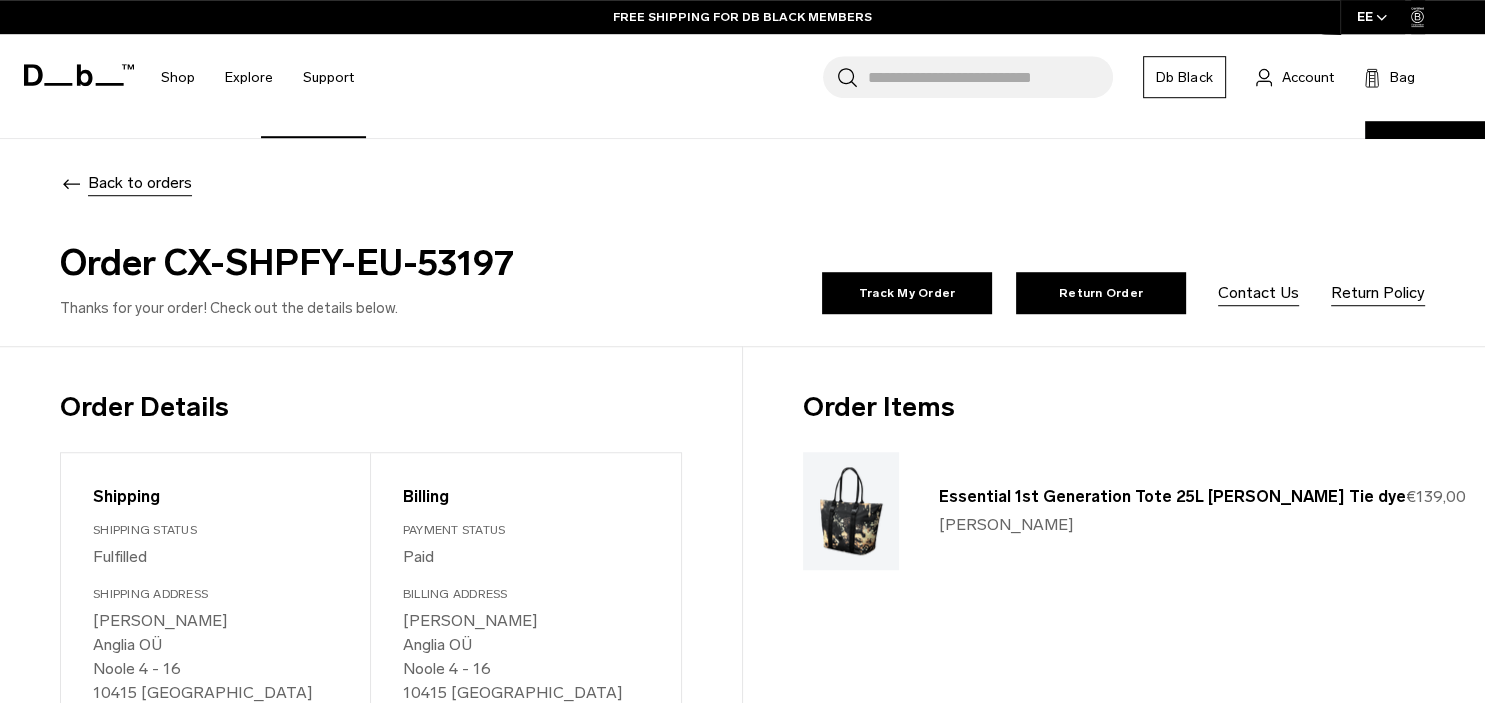 scroll, scrollTop: 0, scrollLeft: 0, axis: both 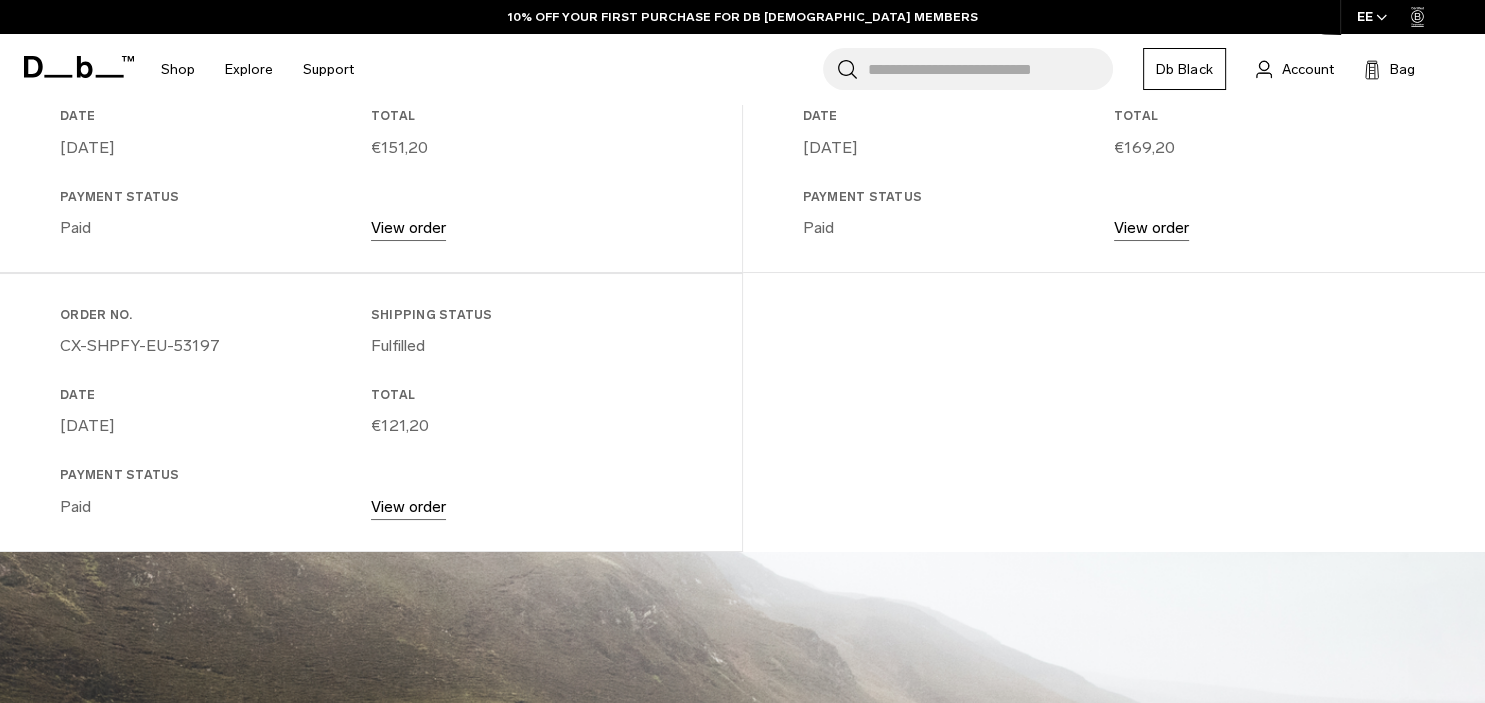 click on "View order" at bounding box center [1151, 227] 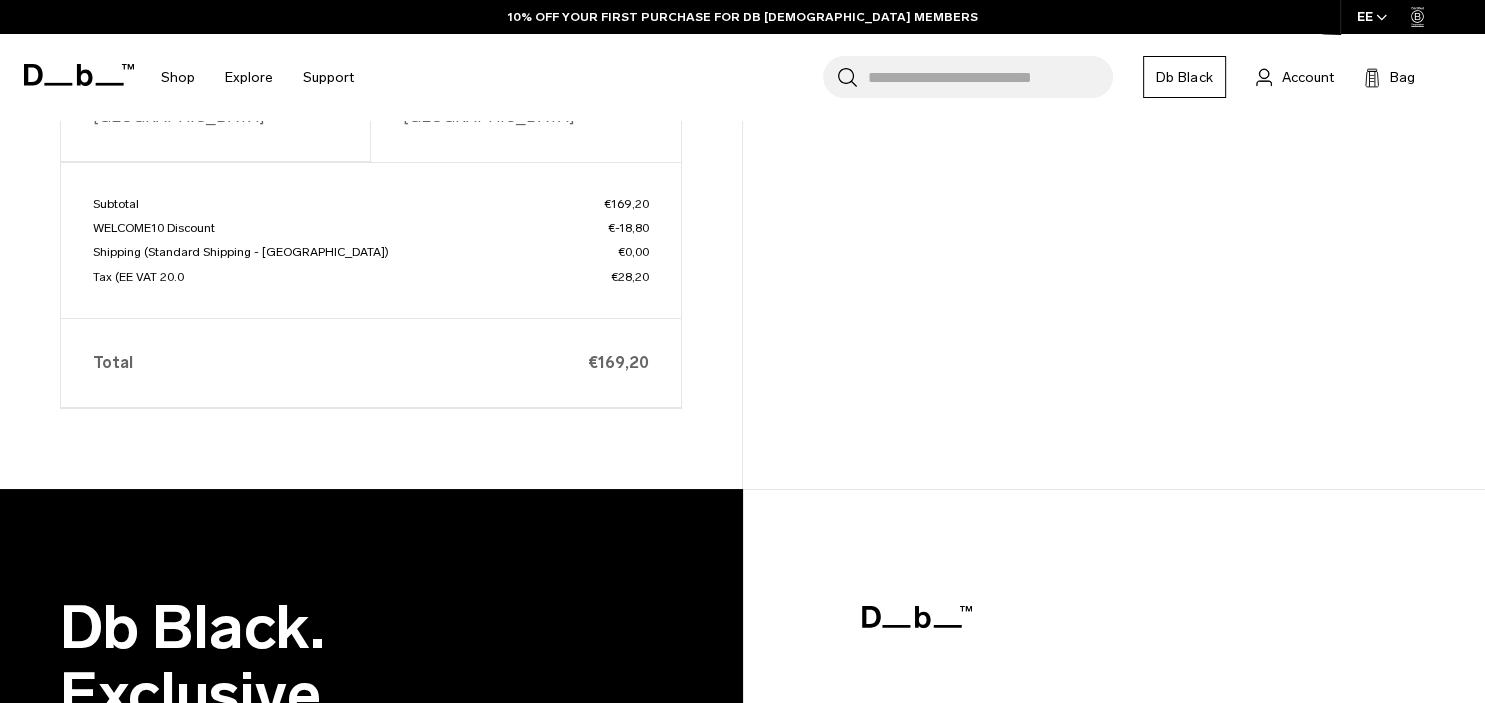 scroll, scrollTop: 634, scrollLeft: 0, axis: vertical 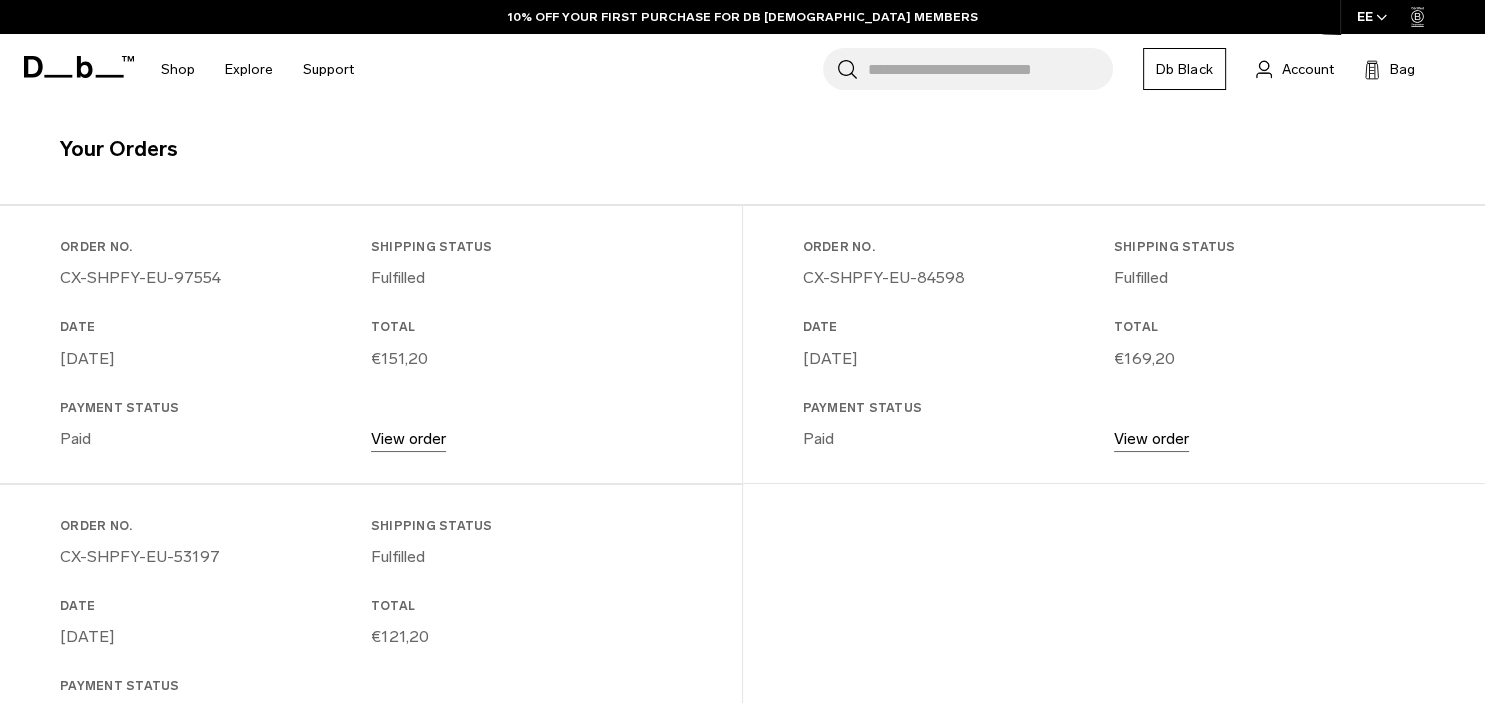 click on "View order" at bounding box center (408, 438) 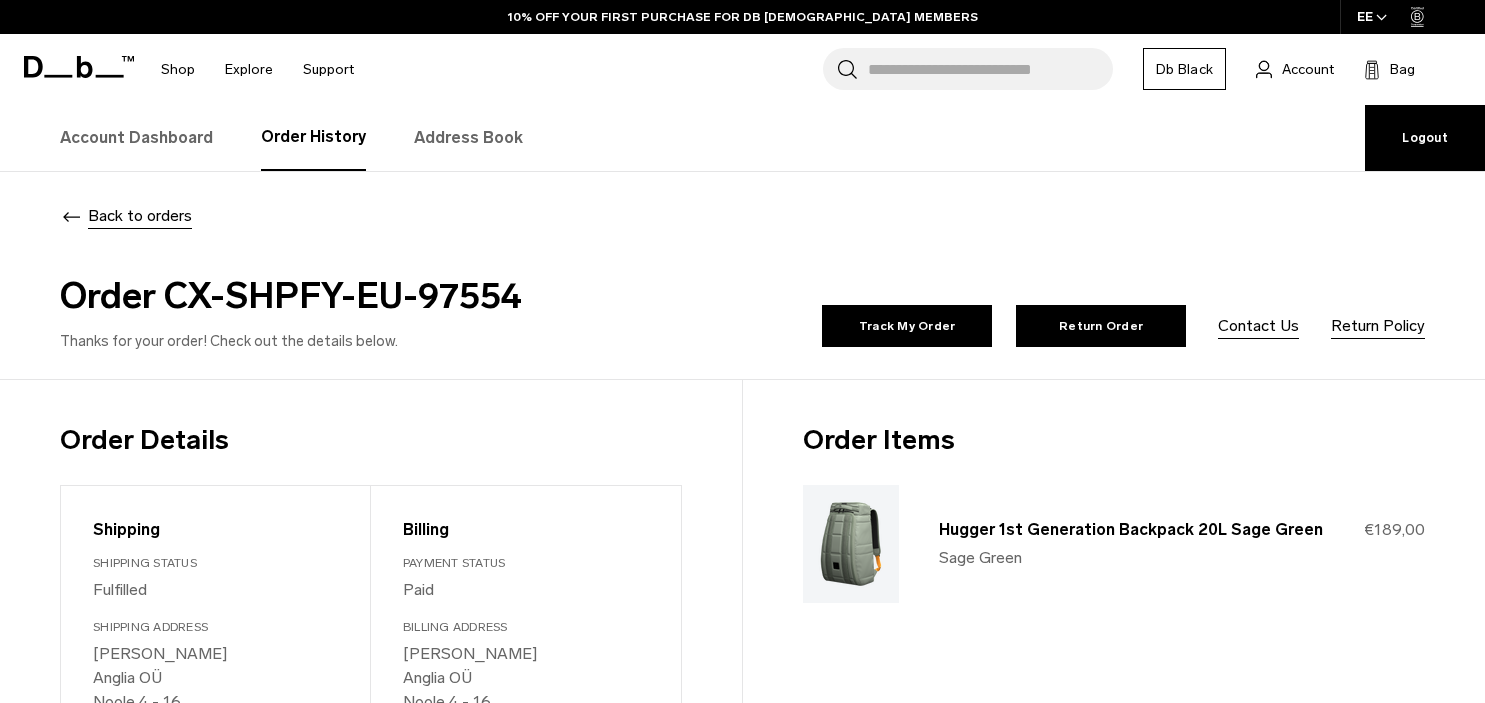 scroll, scrollTop: 0, scrollLeft: 0, axis: both 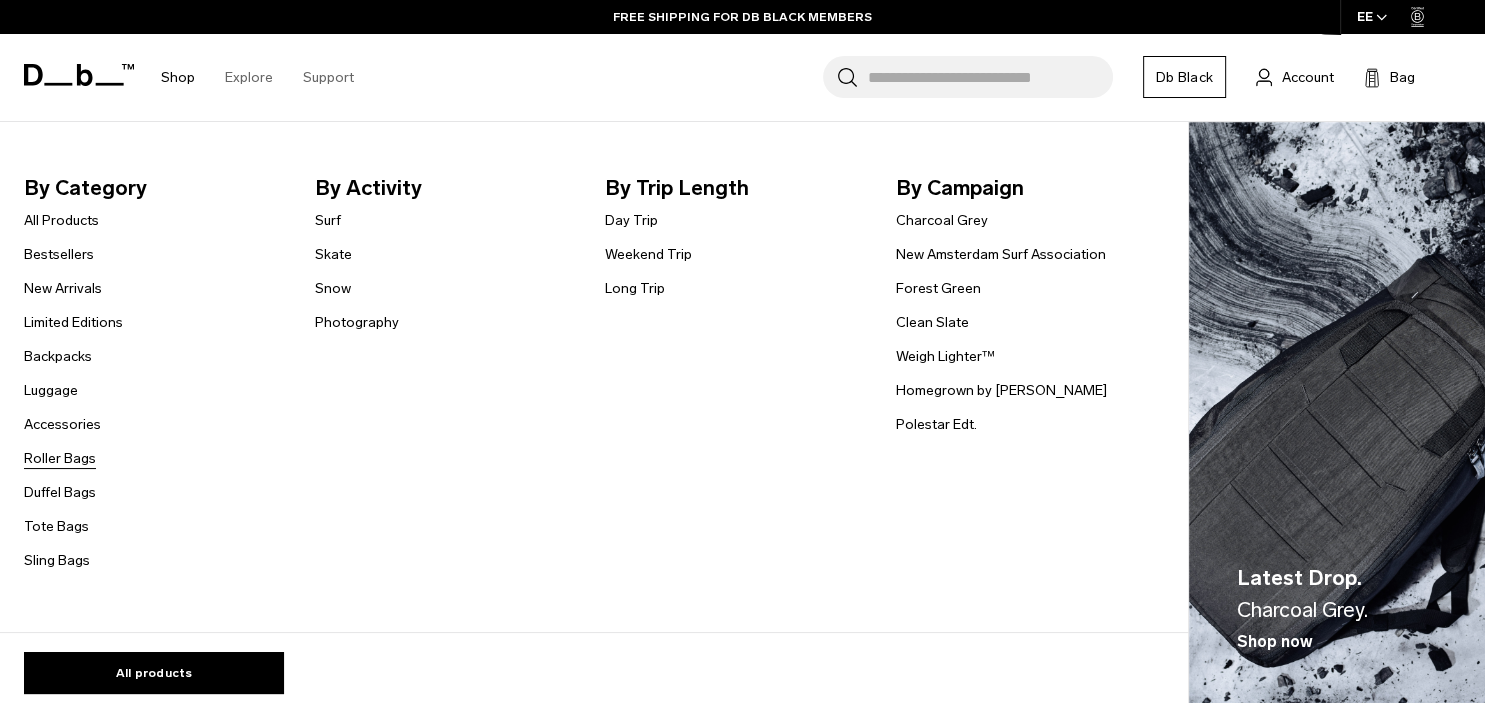 click on "Roller Bags" at bounding box center (60, 458) 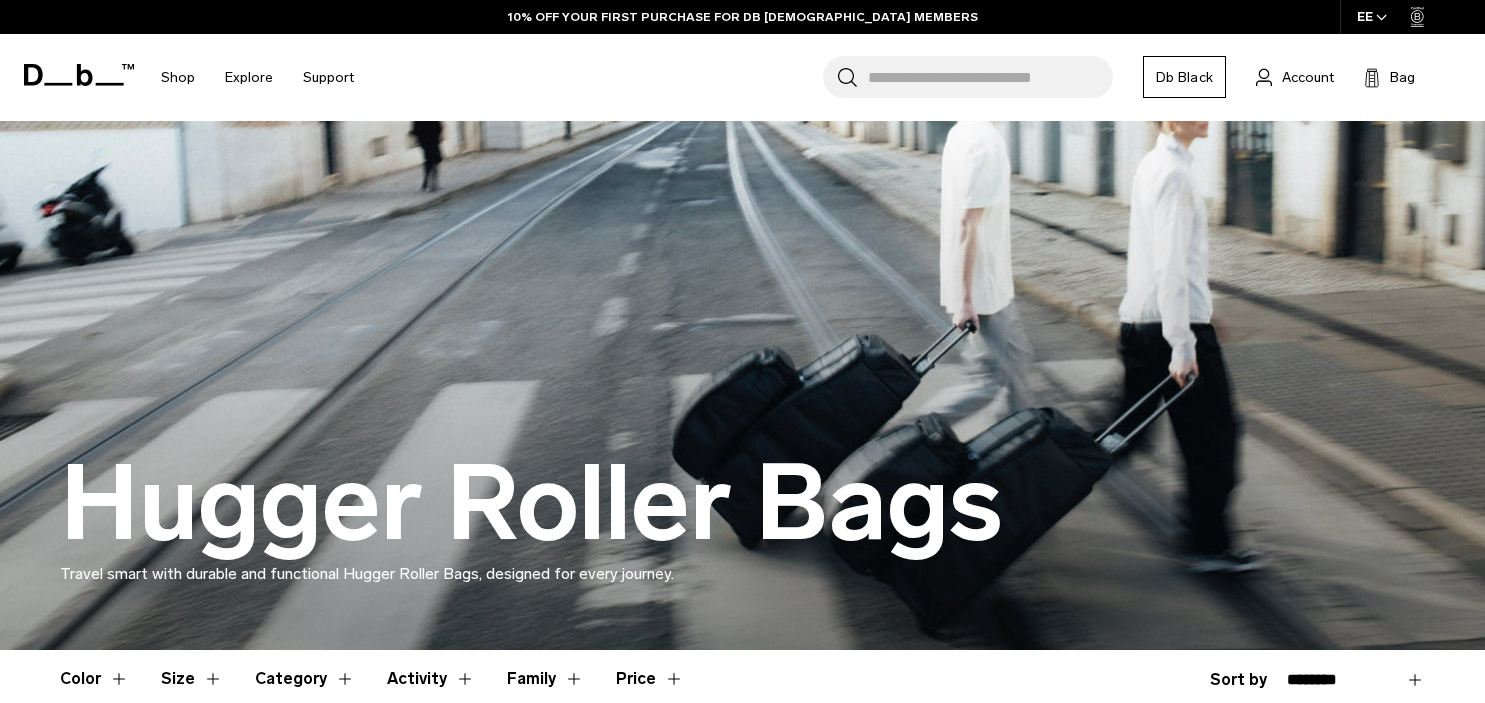 click at bounding box center [742, 3339] 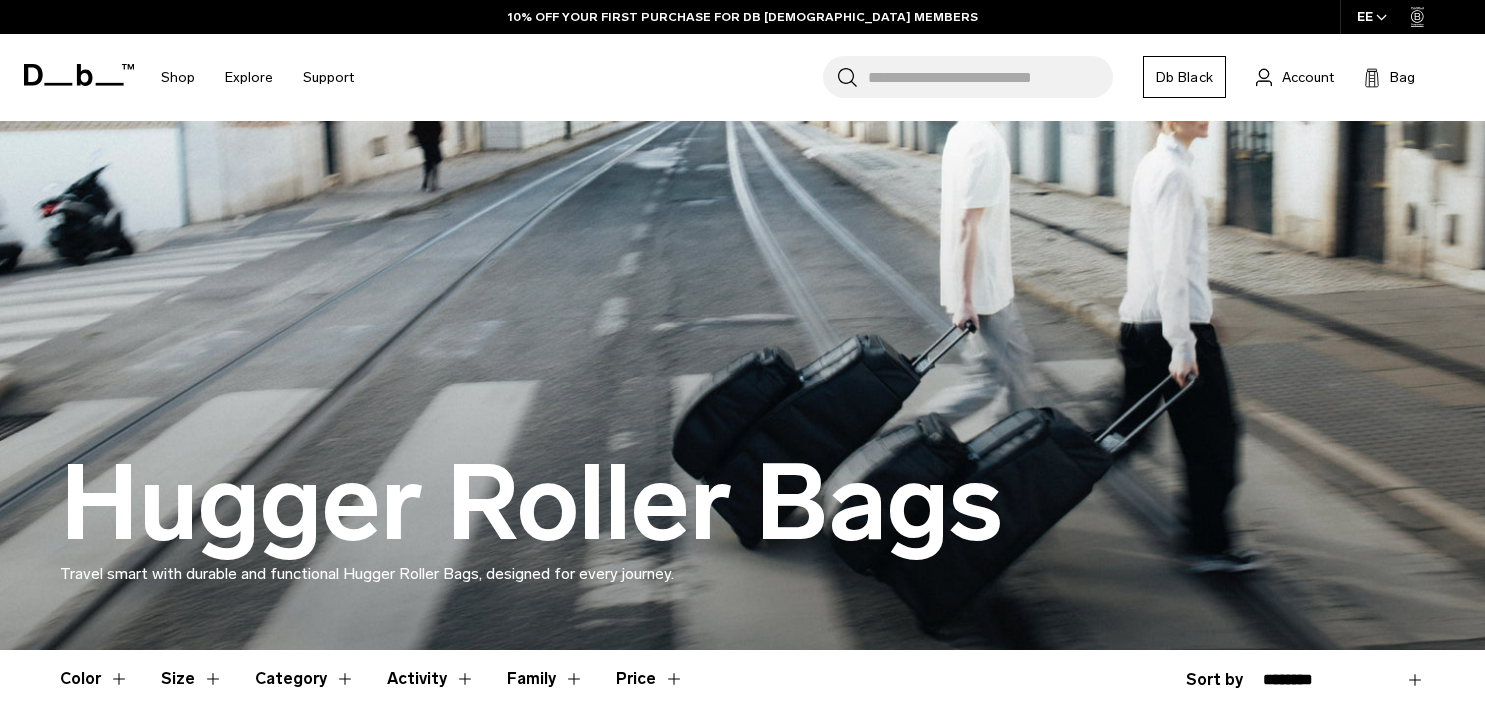 scroll, scrollTop: 528, scrollLeft: 0, axis: vertical 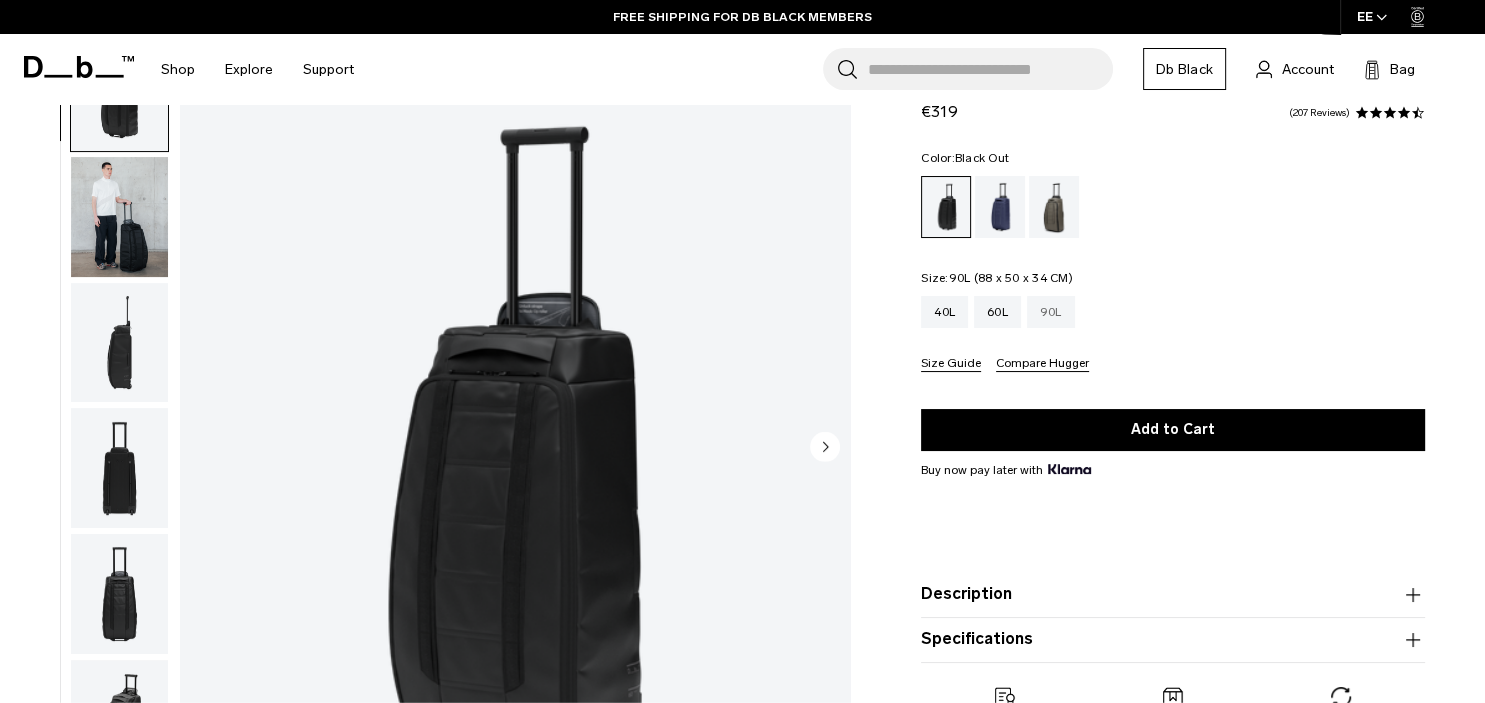 click on "90L" at bounding box center [1051, 312] 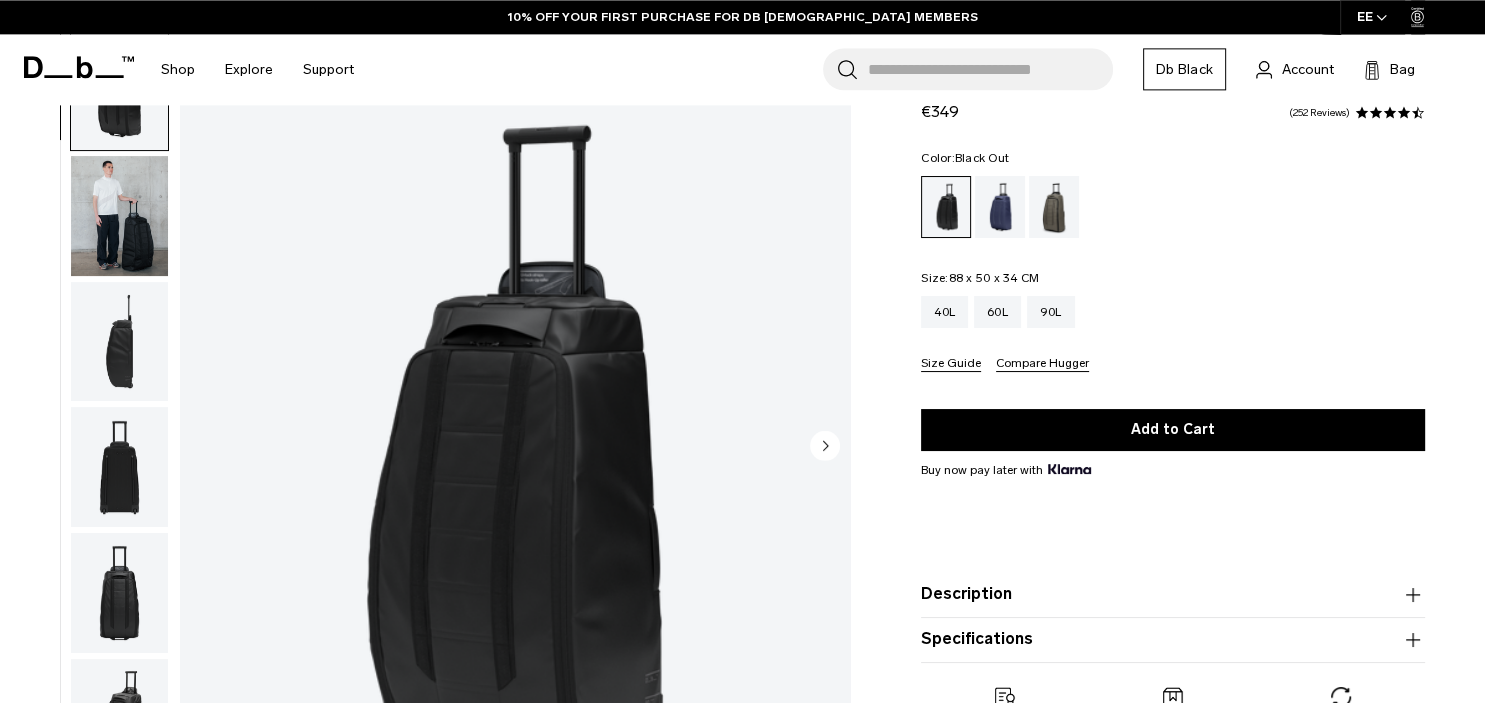 scroll, scrollTop: 0, scrollLeft: 0, axis: both 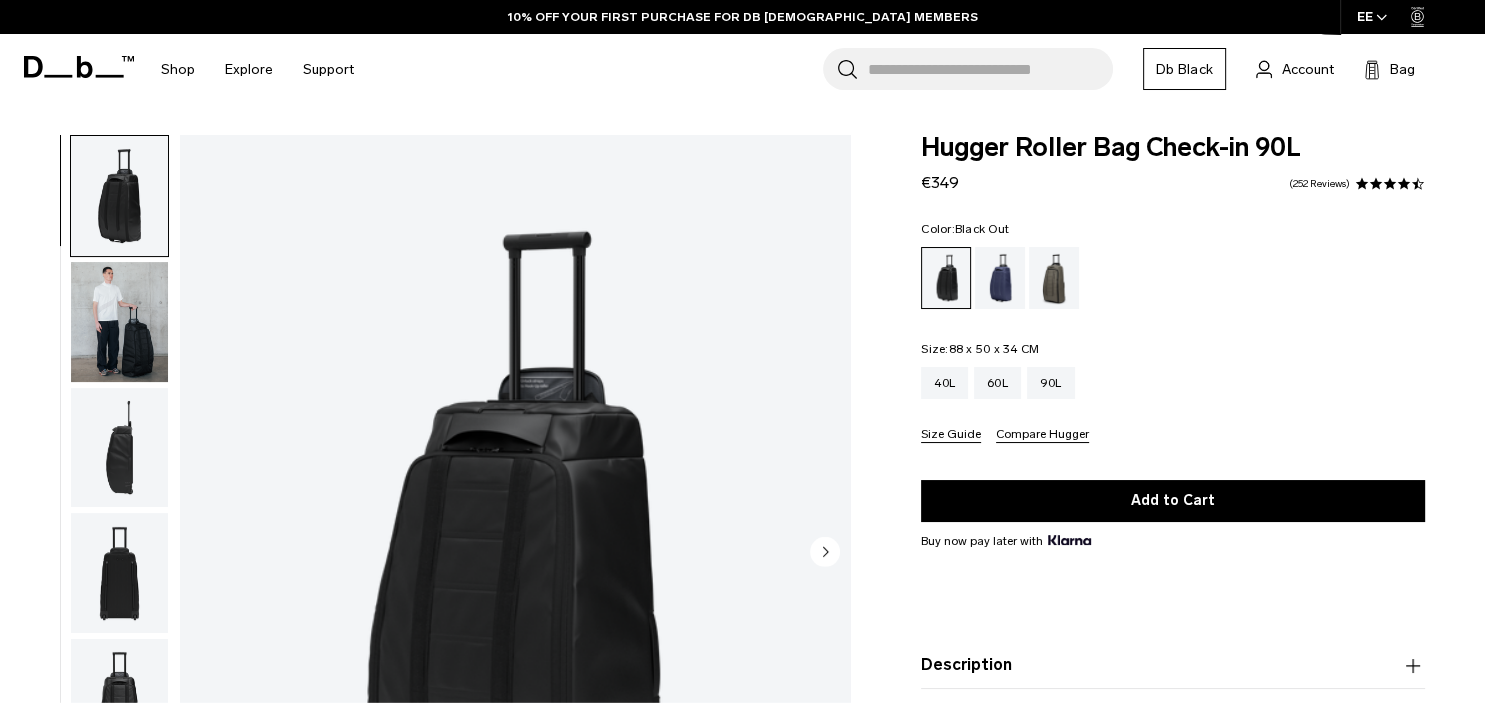 click at bounding box center (119, 322) 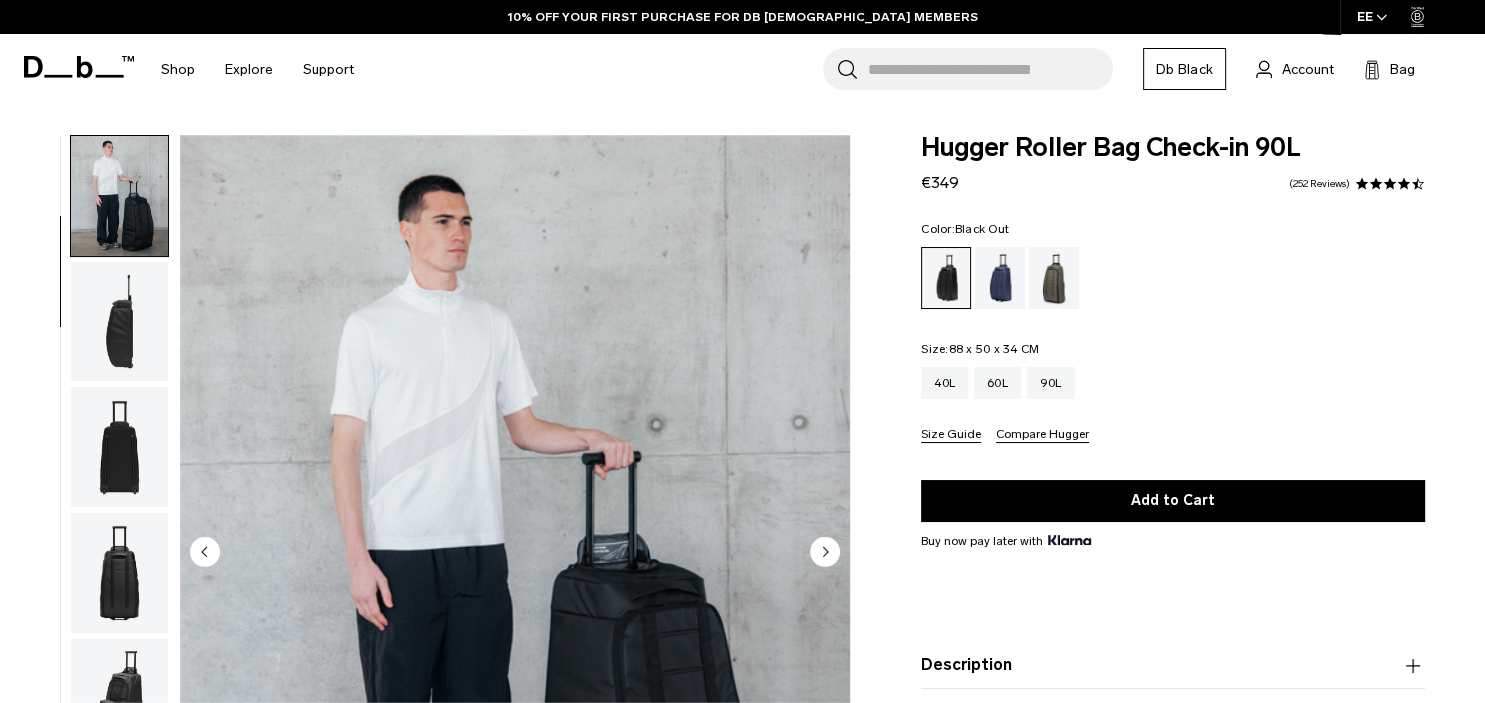 scroll, scrollTop: 126, scrollLeft: 0, axis: vertical 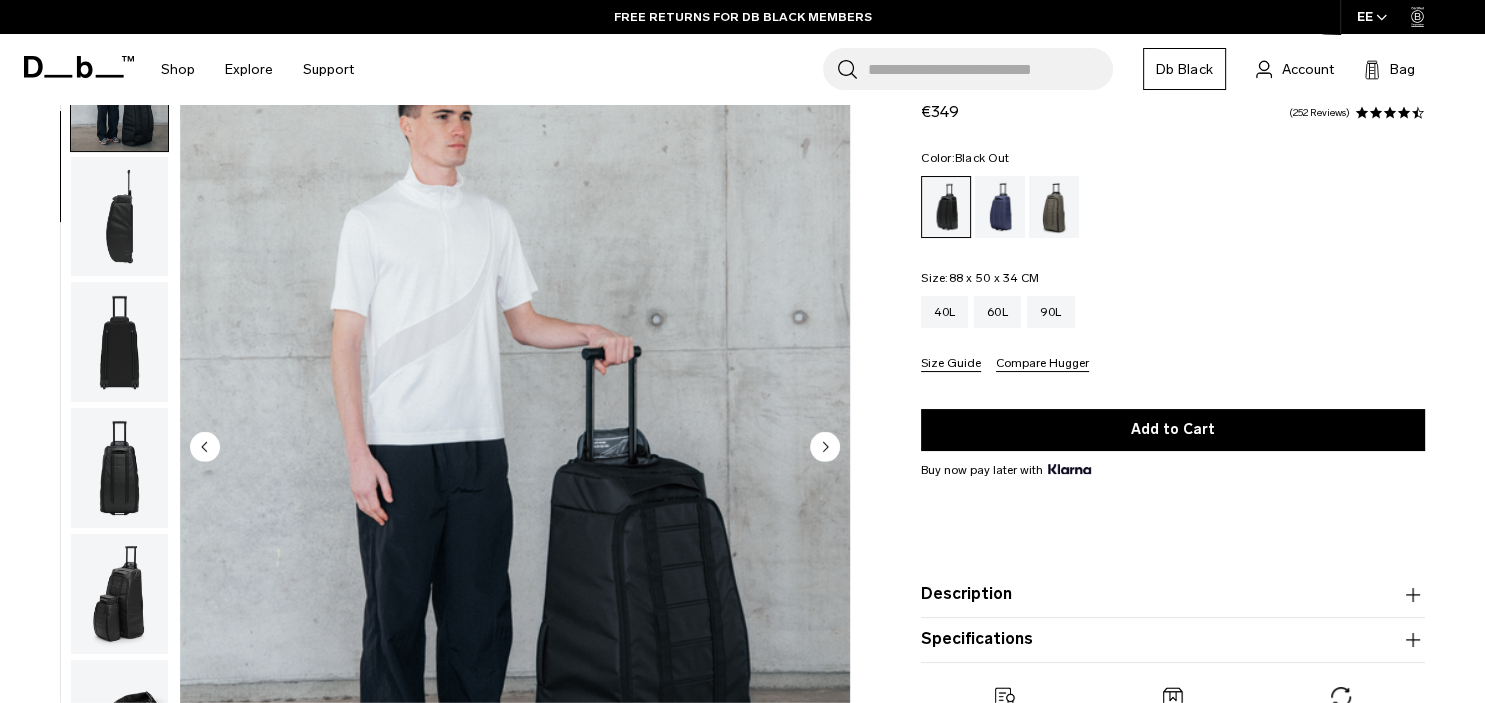 click on "Size Guide" at bounding box center [951, 364] 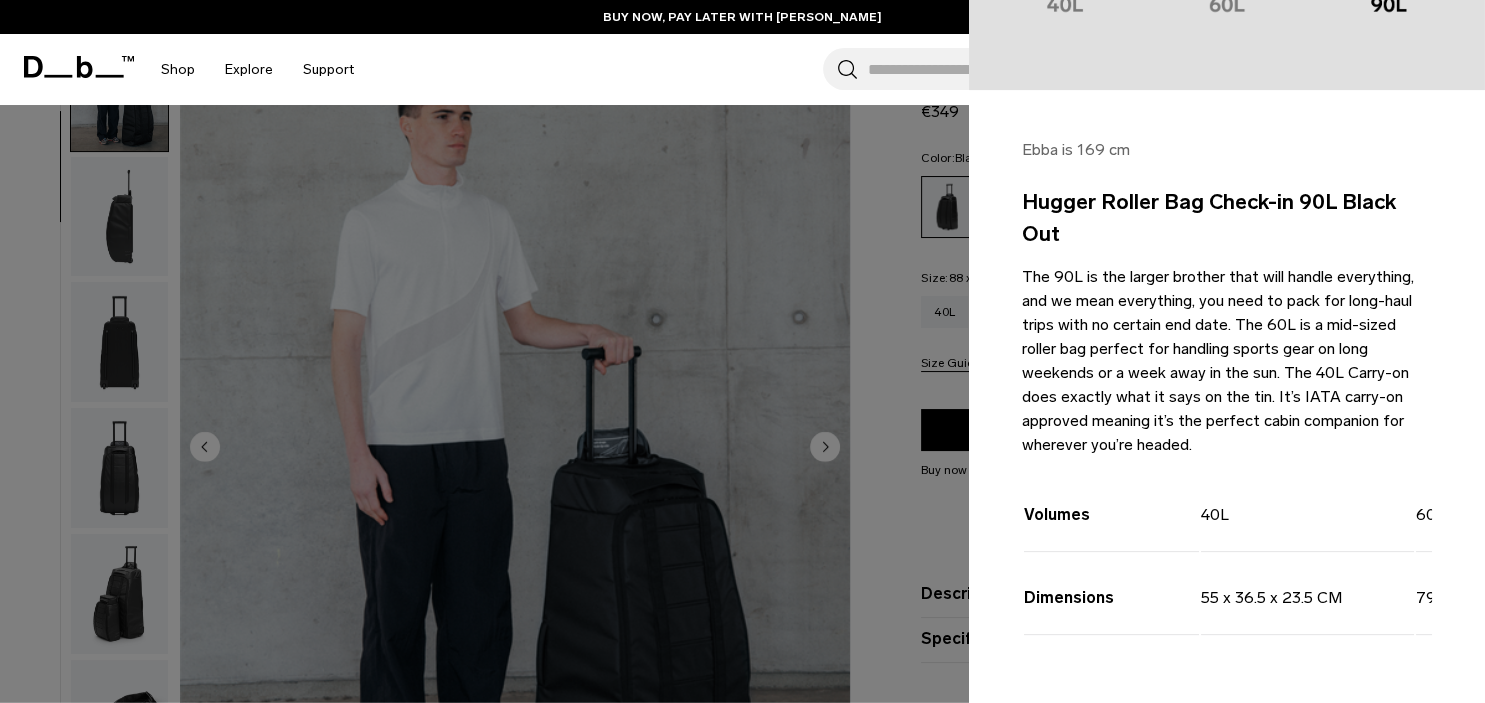 scroll, scrollTop: 448, scrollLeft: 0, axis: vertical 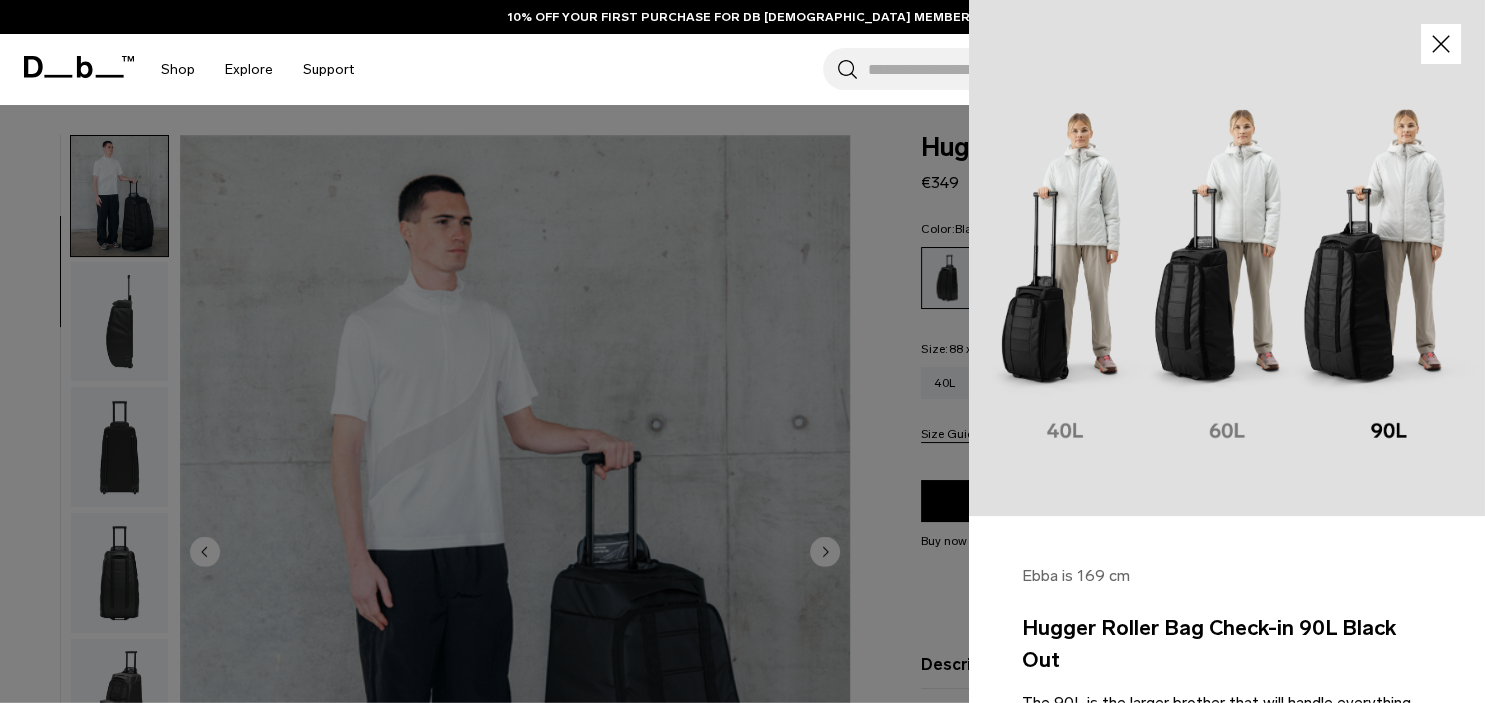 click at bounding box center (1227, 258) 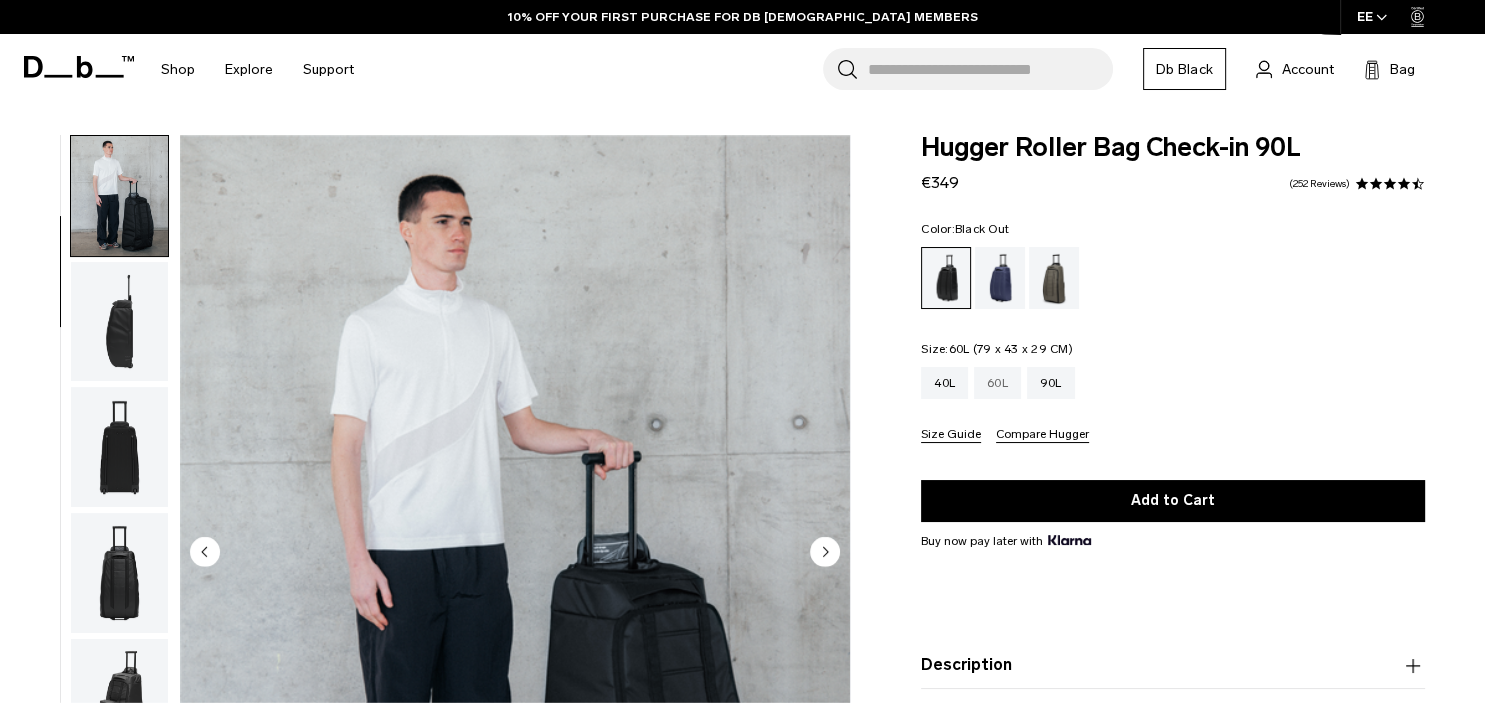 click on "60L" at bounding box center [997, 383] 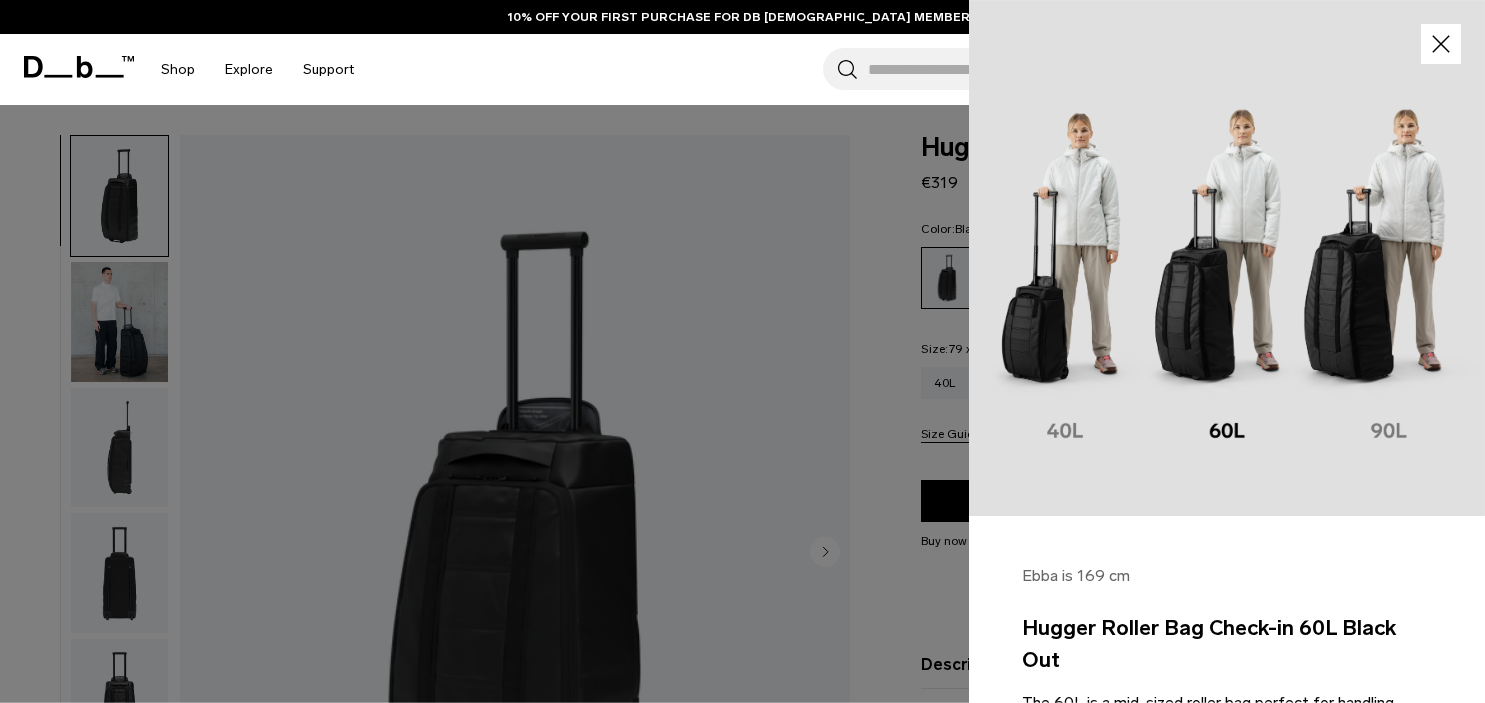 scroll, scrollTop: 211, scrollLeft: 0, axis: vertical 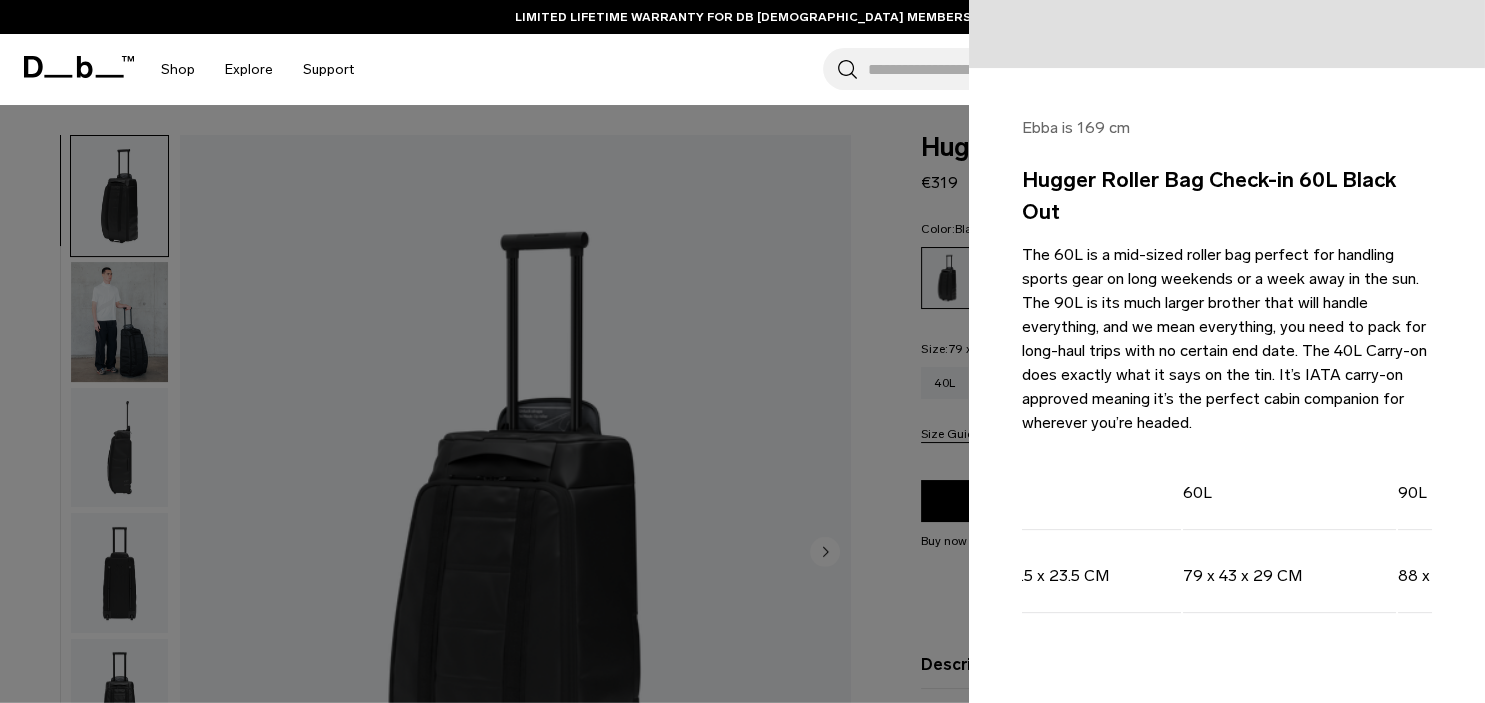 click at bounding box center [742, 351] 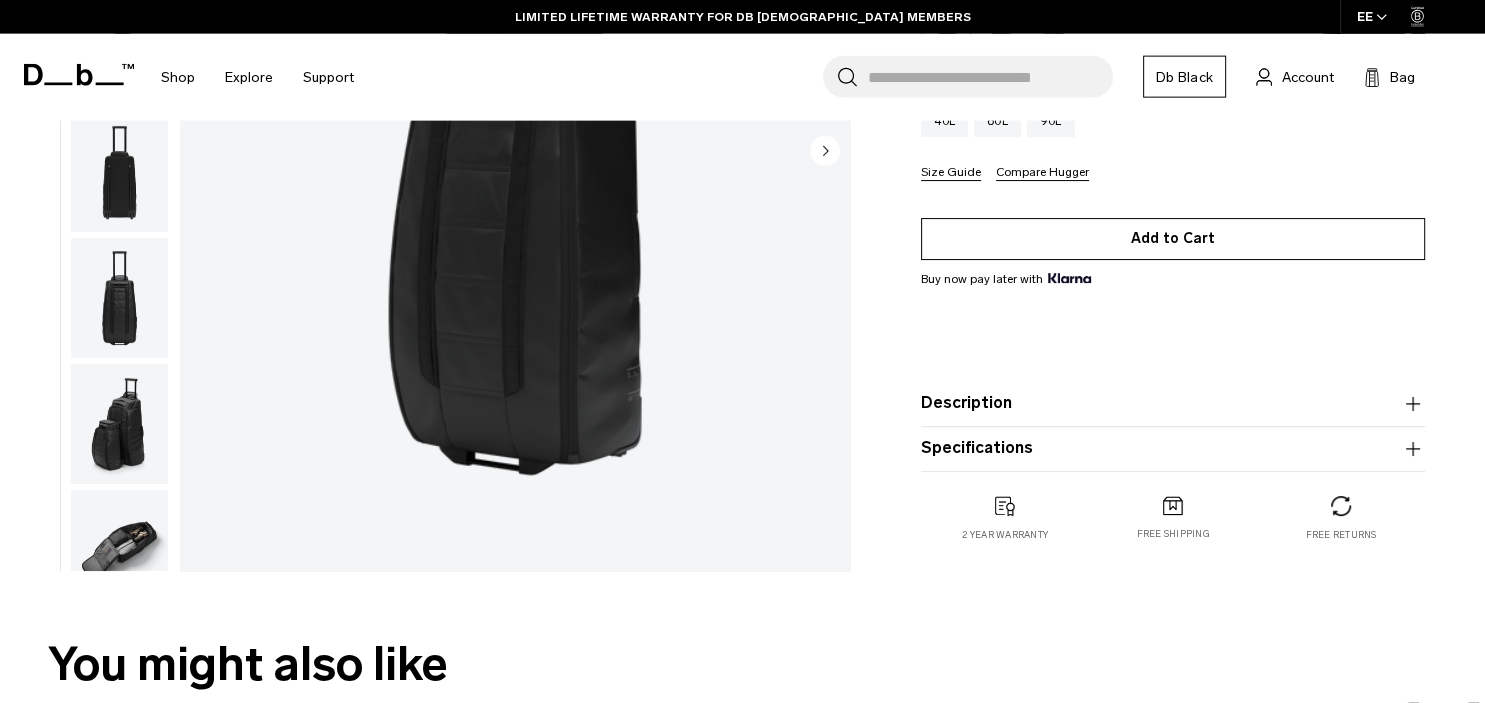 scroll, scrollTop: 422, scrollLeft: 0, axis: vertical 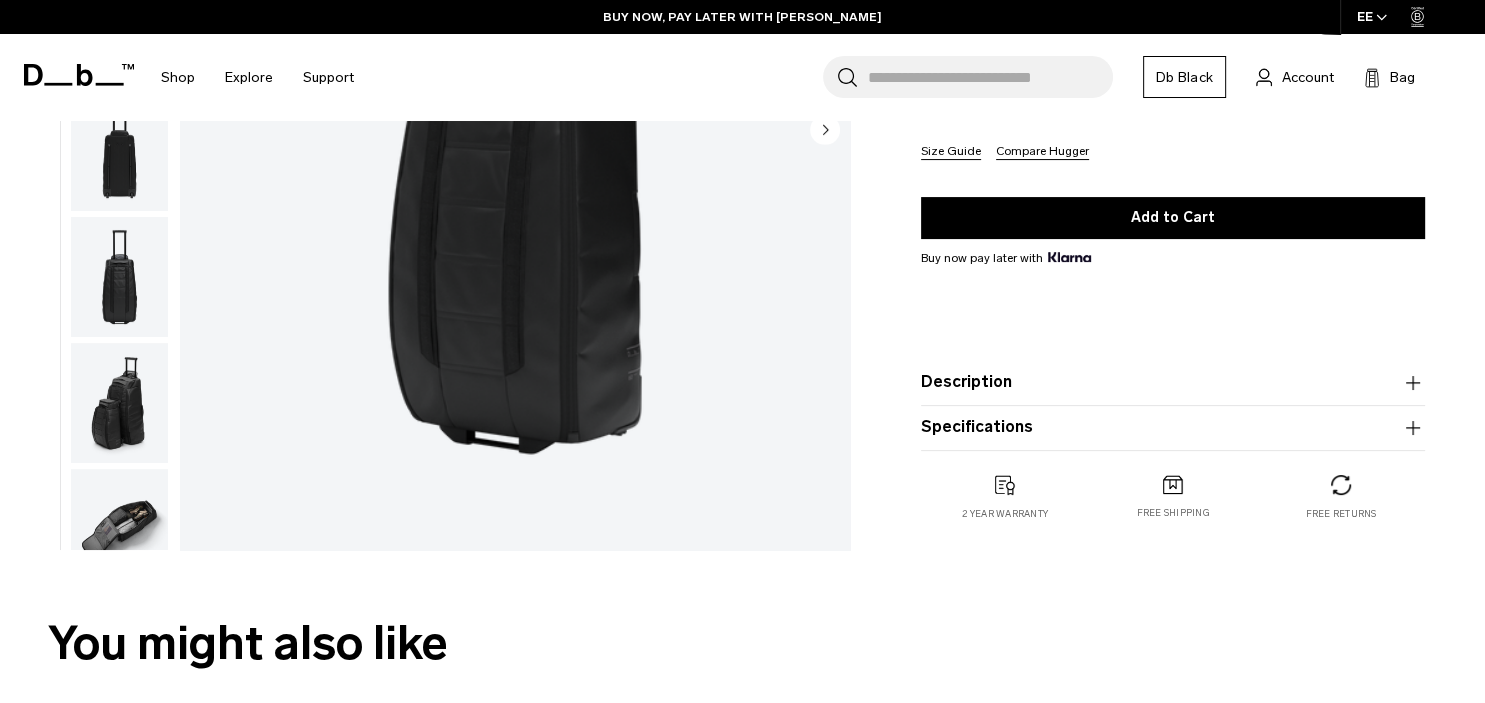click 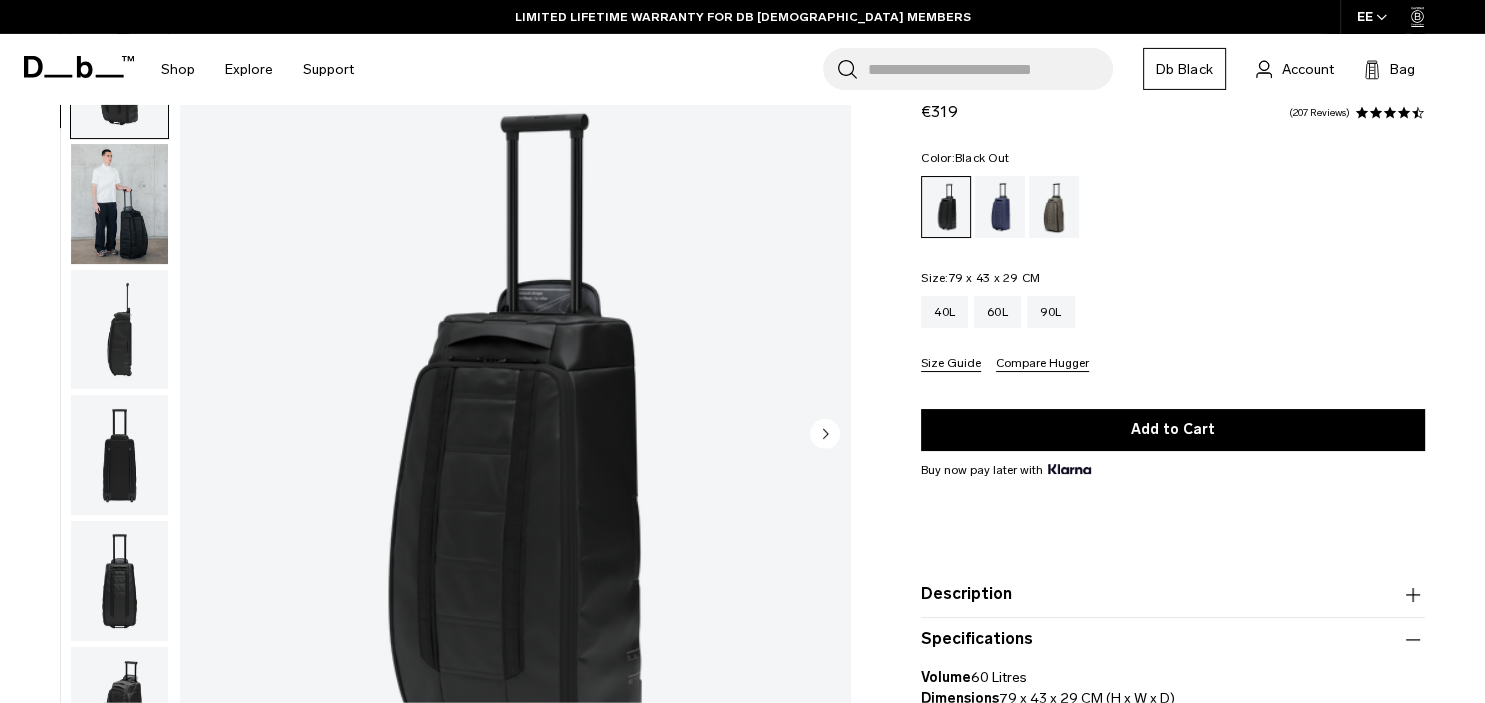 scroll, scrollTop: 105, scrollLeft: 0, axis: vertical 